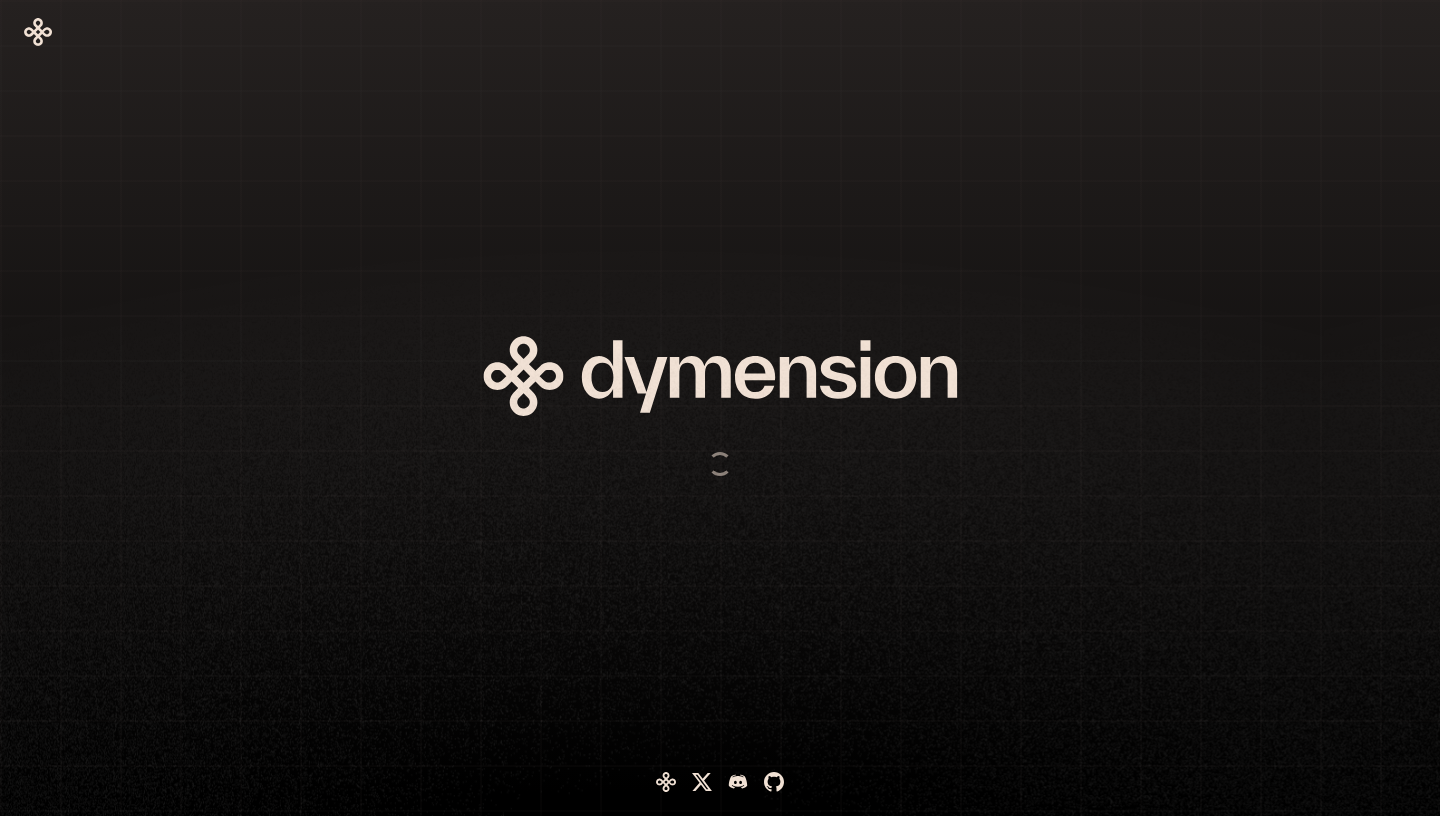 scroll, scrollTop: 0, scrollLeft: 0, axis: both 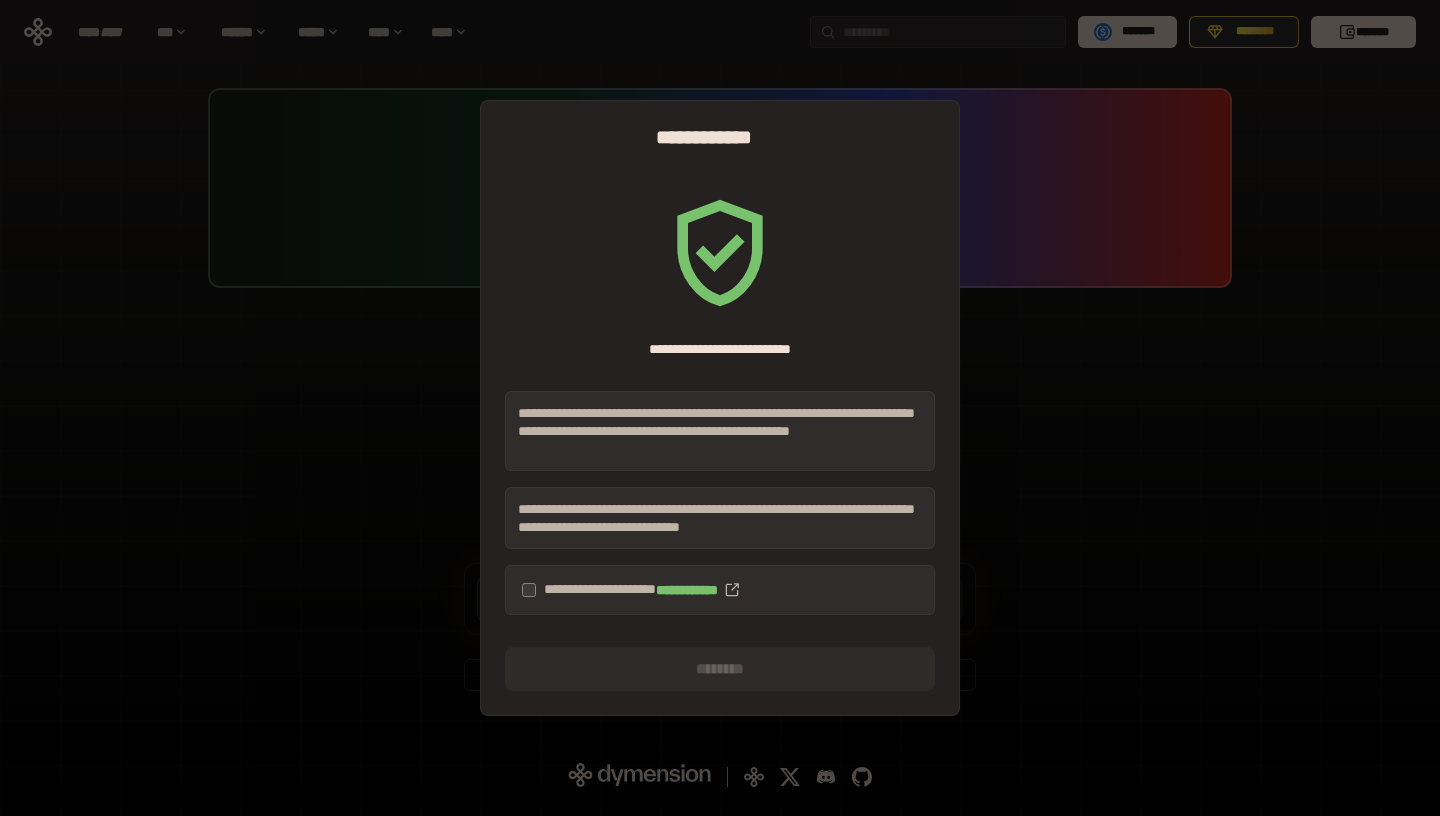 click on "**********" at bounding box center (720, 590) 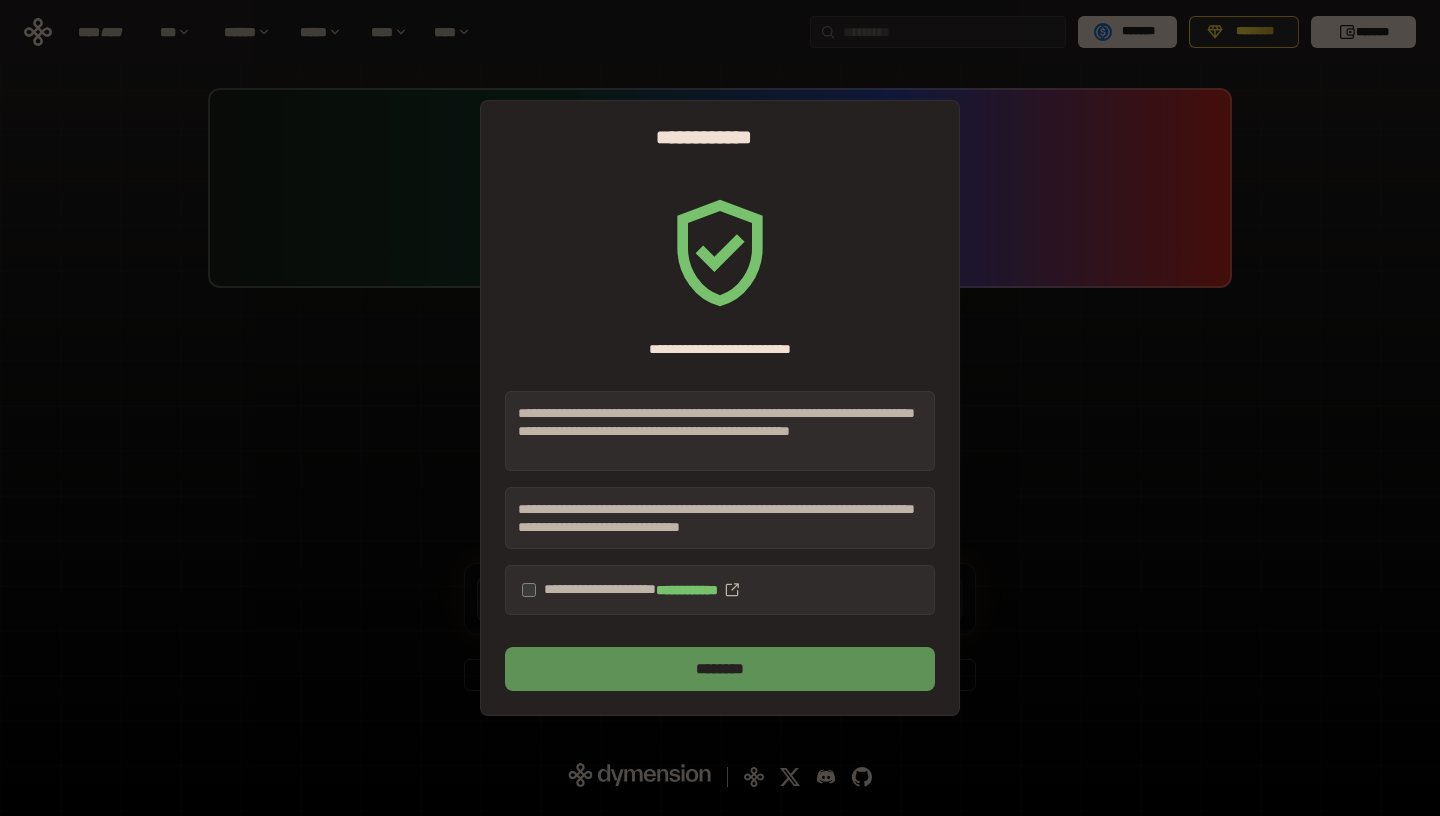 click on "********" at bounding box center [720, 669] 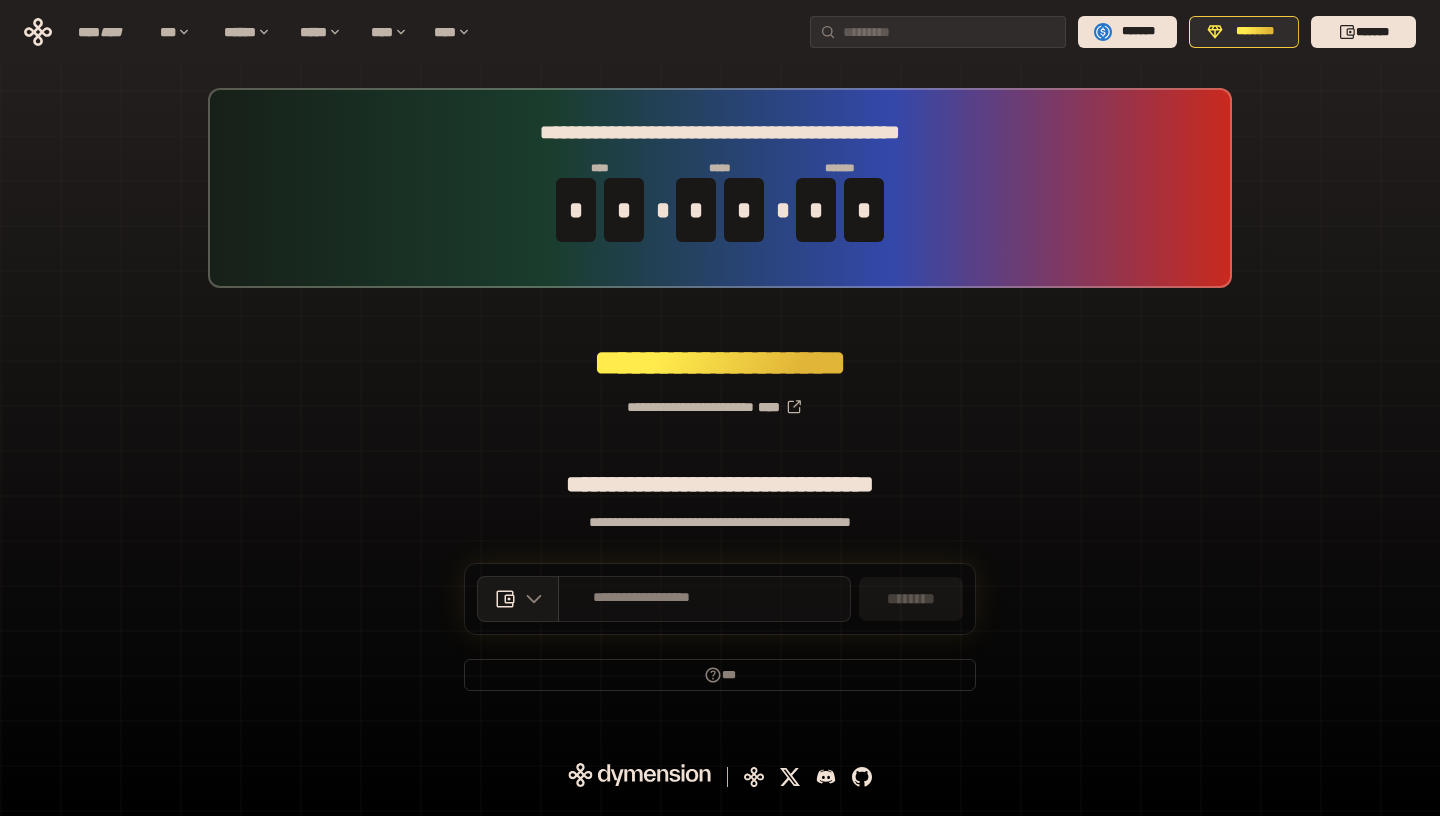click on "**********" at bounding box center [704, 599] 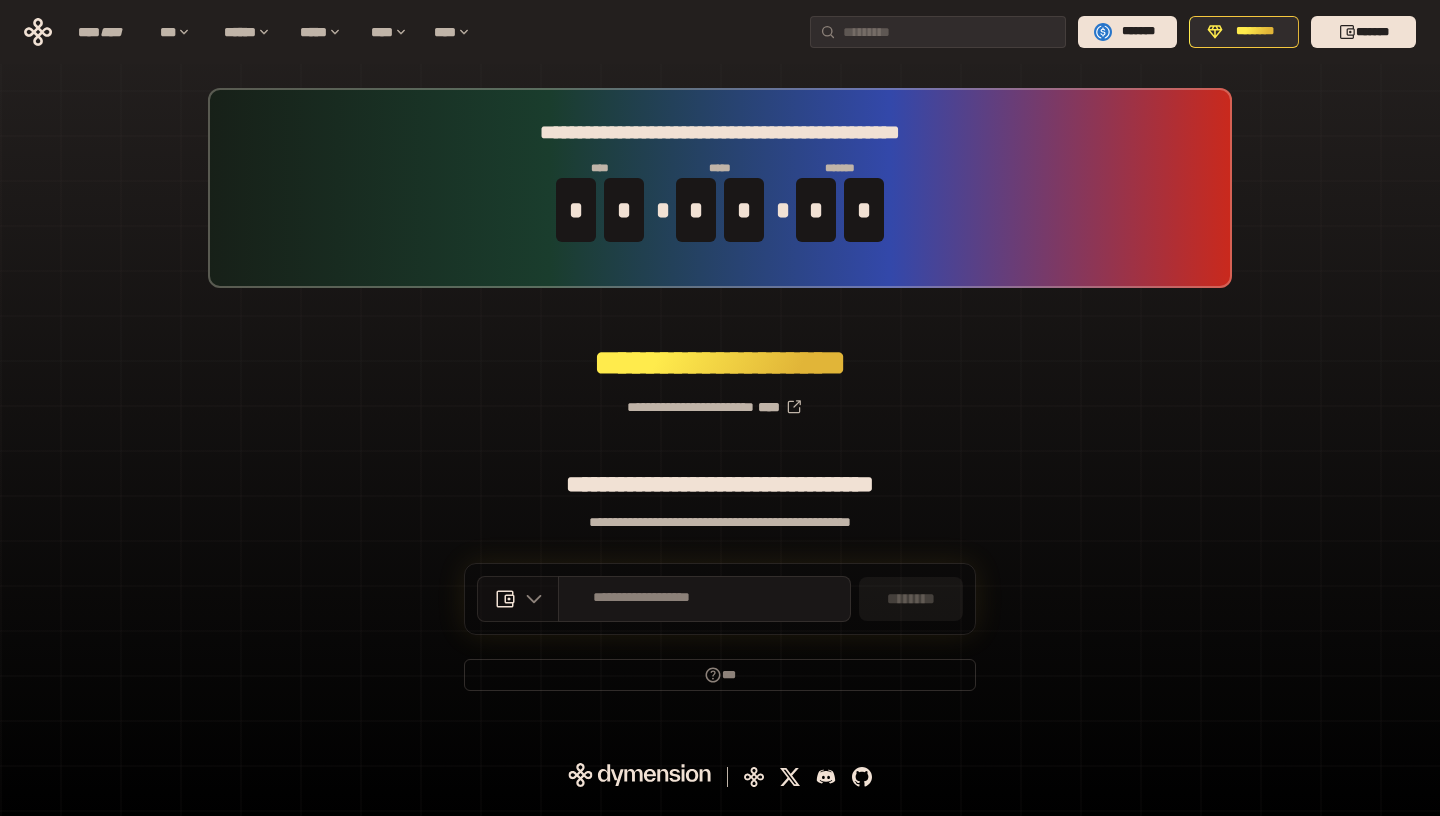 click at bounding box center [518, 599] 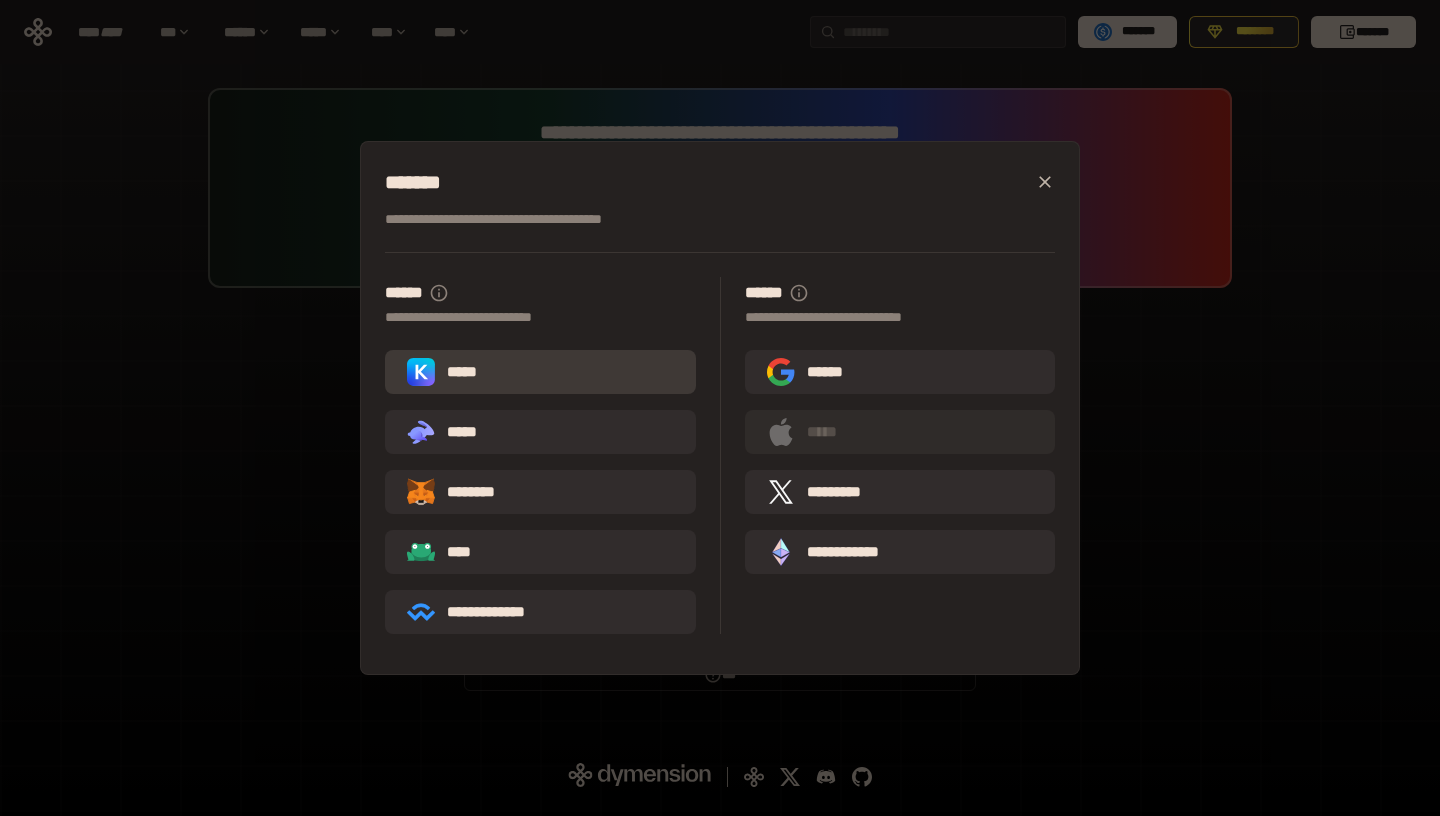 click on "*****" at bounding box center (540, 372) 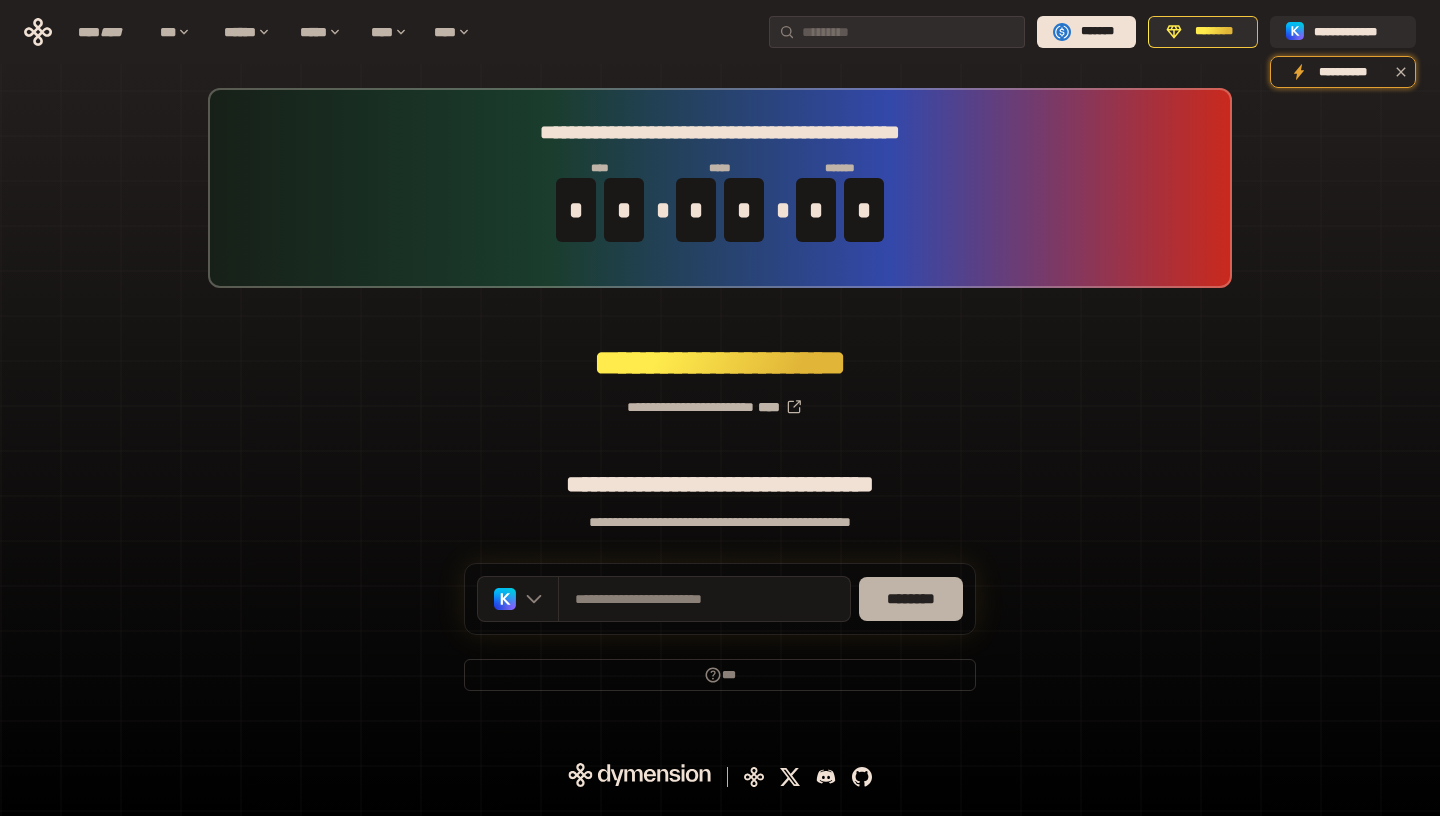 click on "********" at bounding box center [911, 599] 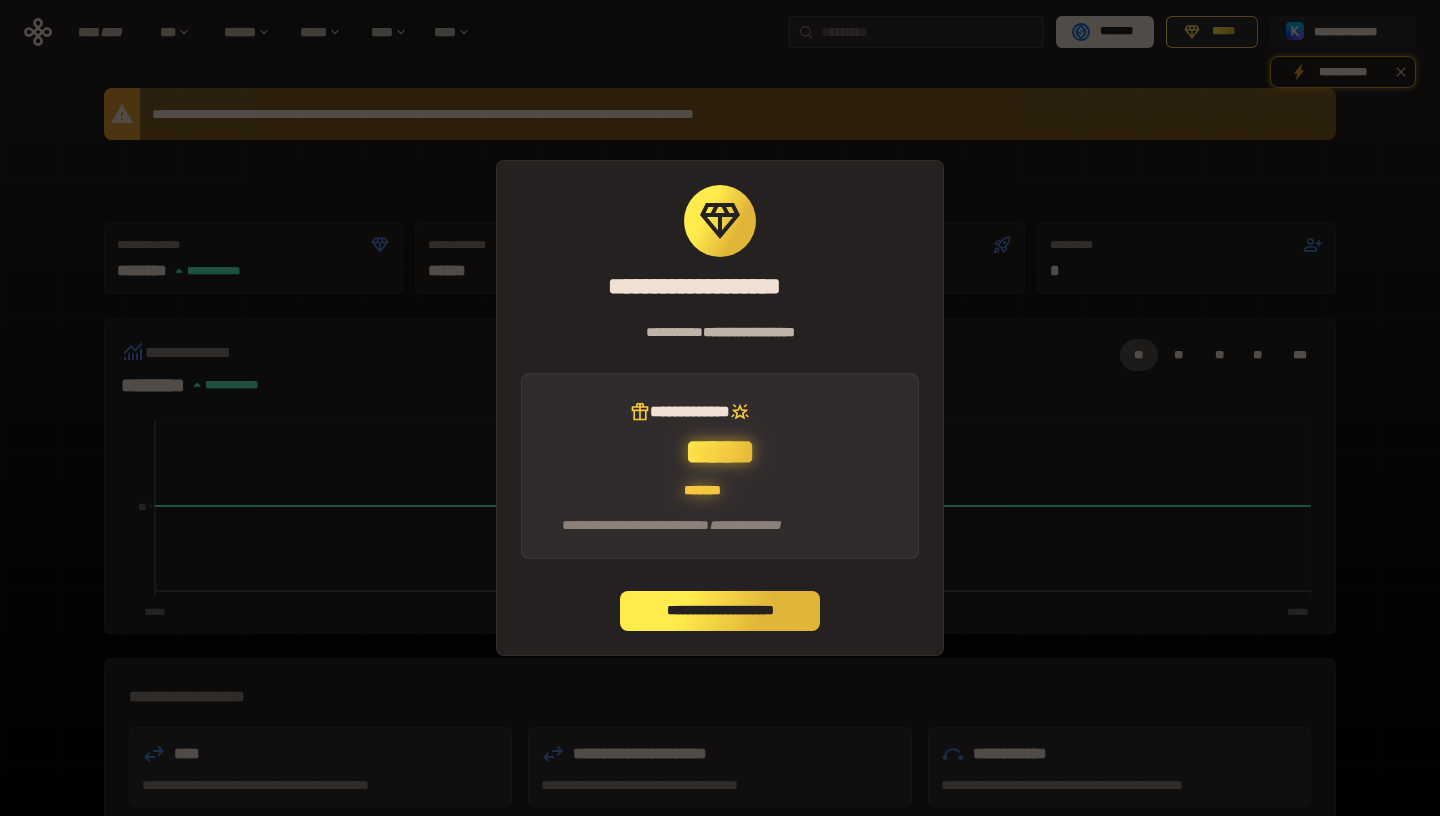 click on "**********" at bounding box center (720, 611) 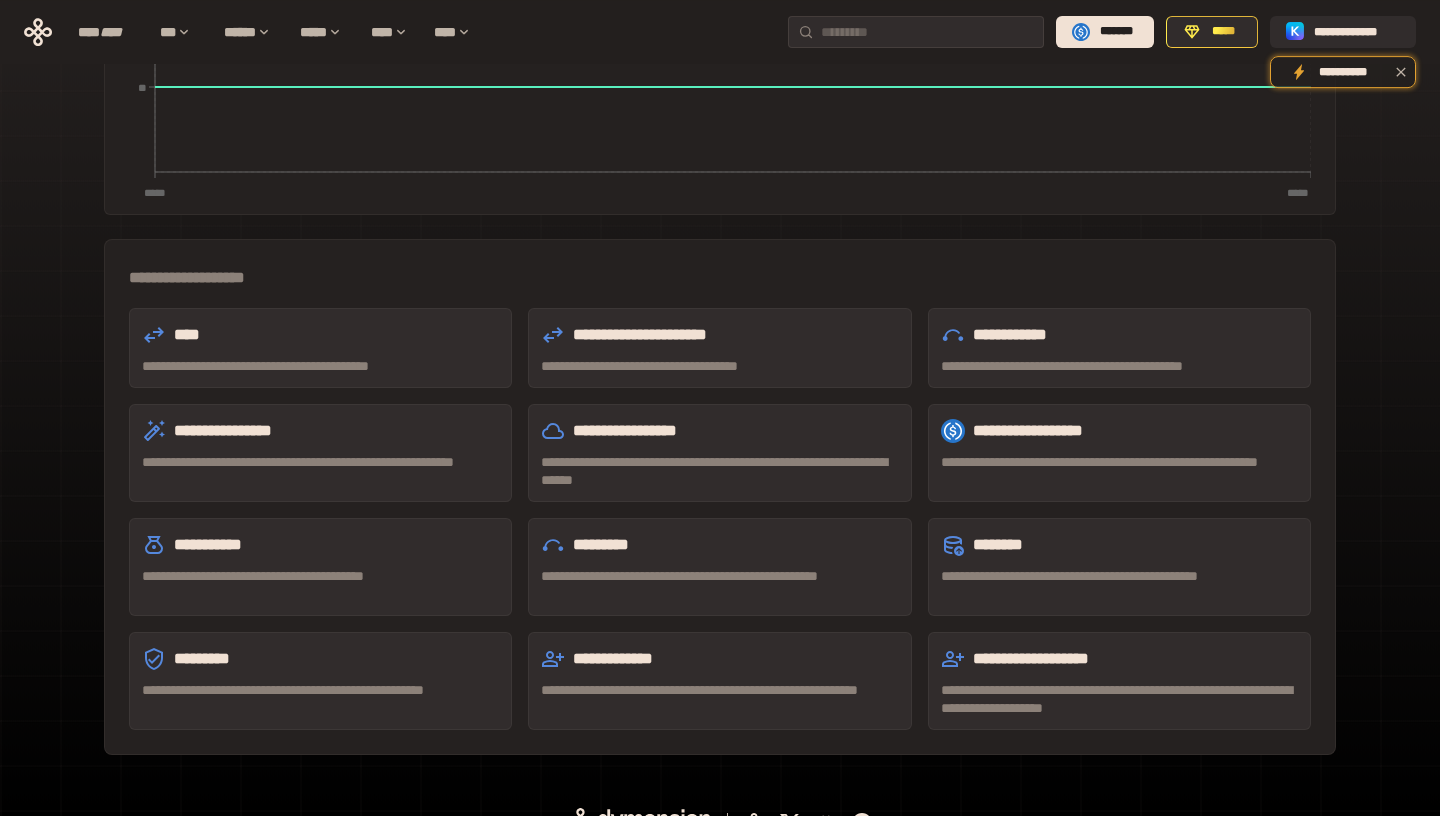 scroll, scrollTop: 0, scrollLeft: 0, axis: both 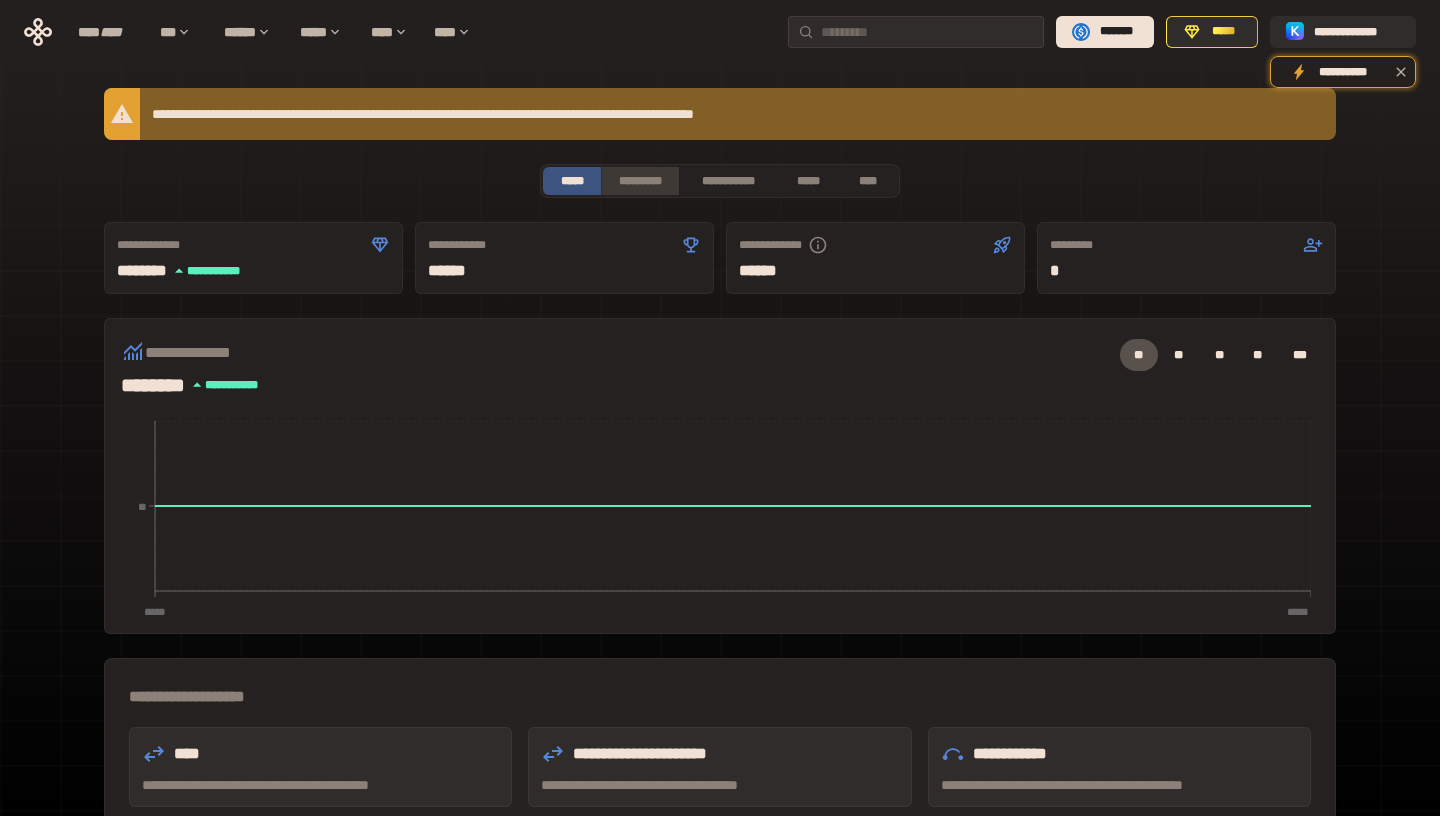 click on "*********" at bounding box center (639, 181) 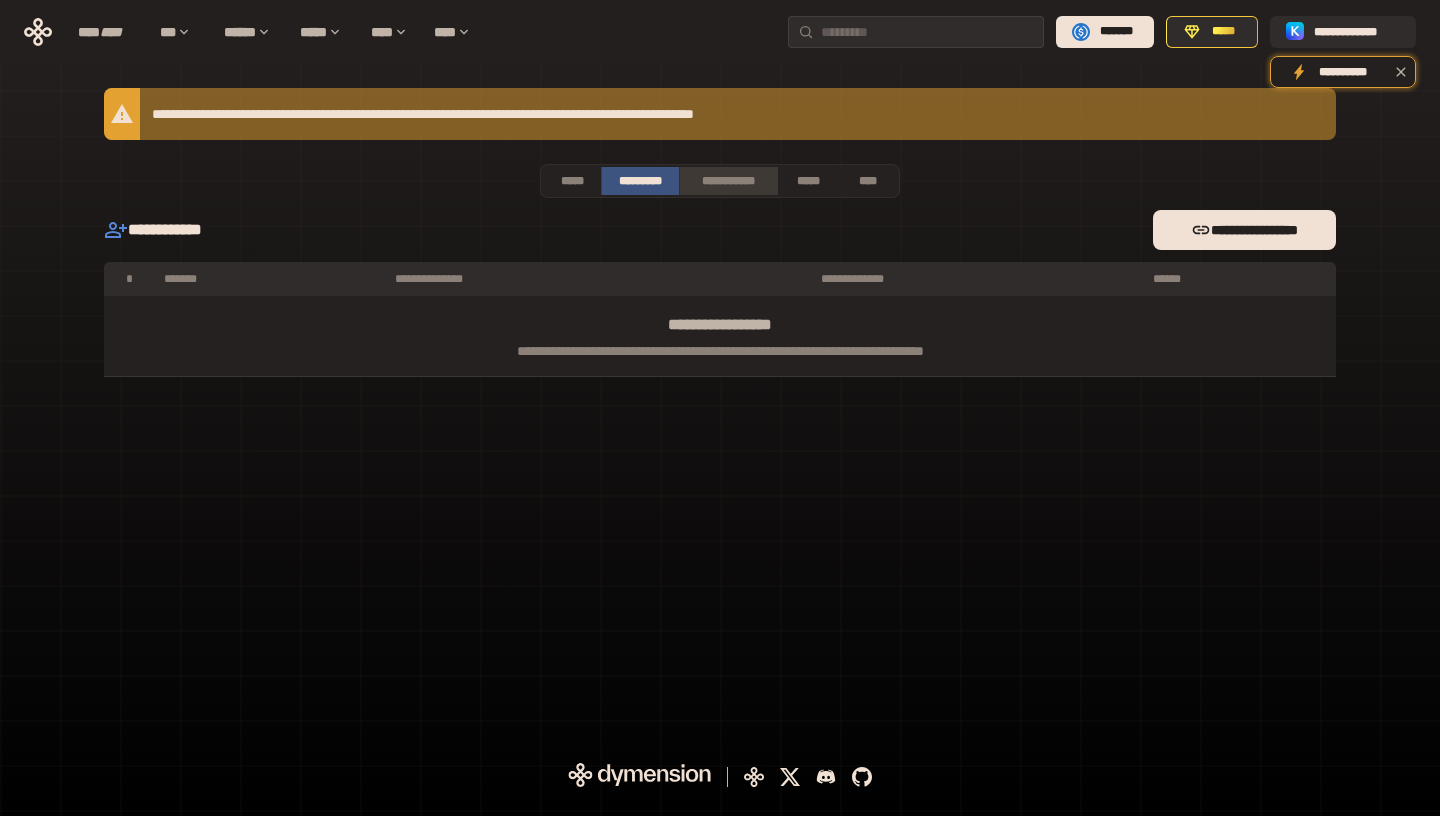 click on "**********" at bounding box center [728, 181] 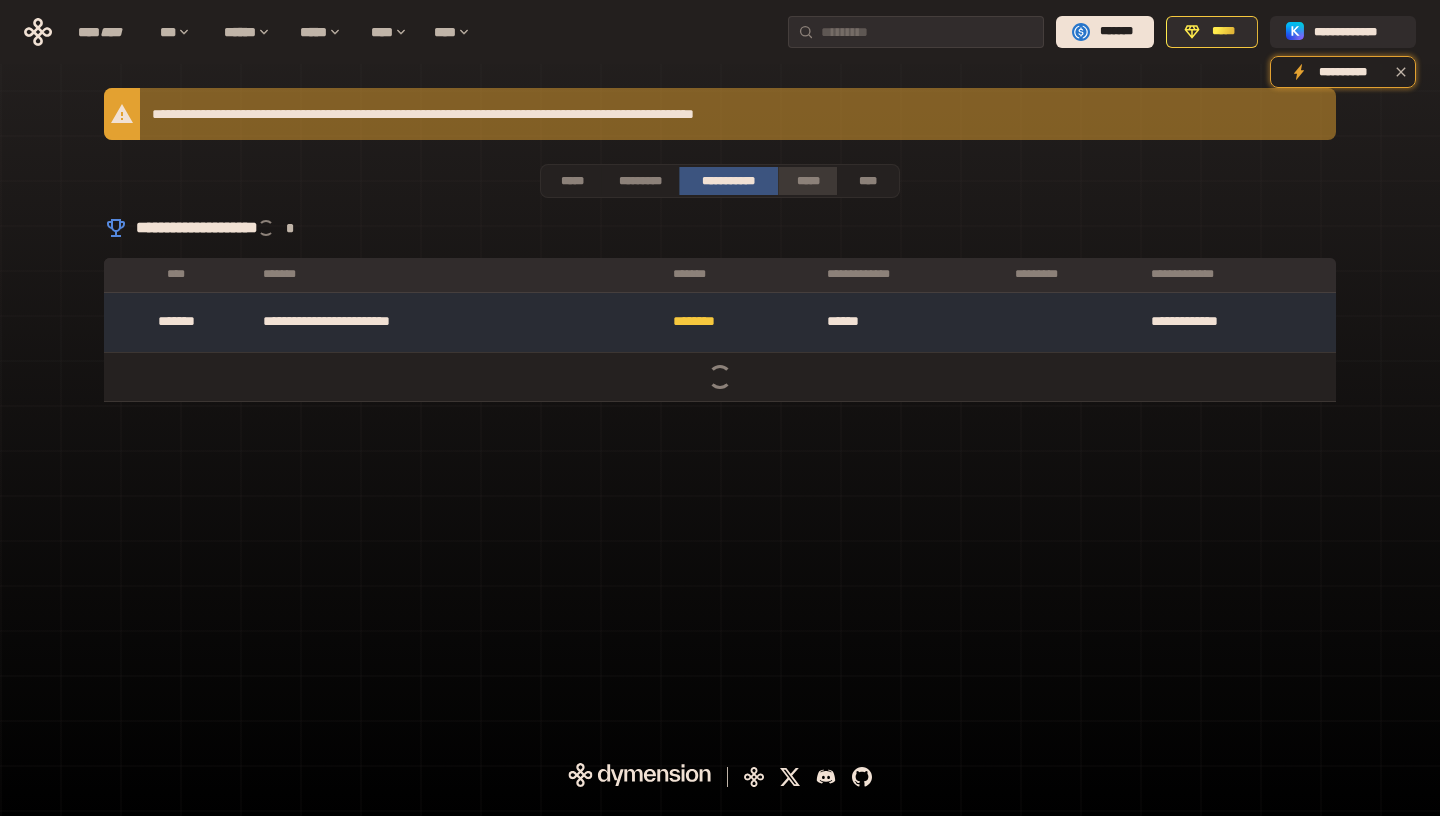 click on "*****" at bounding box center [807, 181] 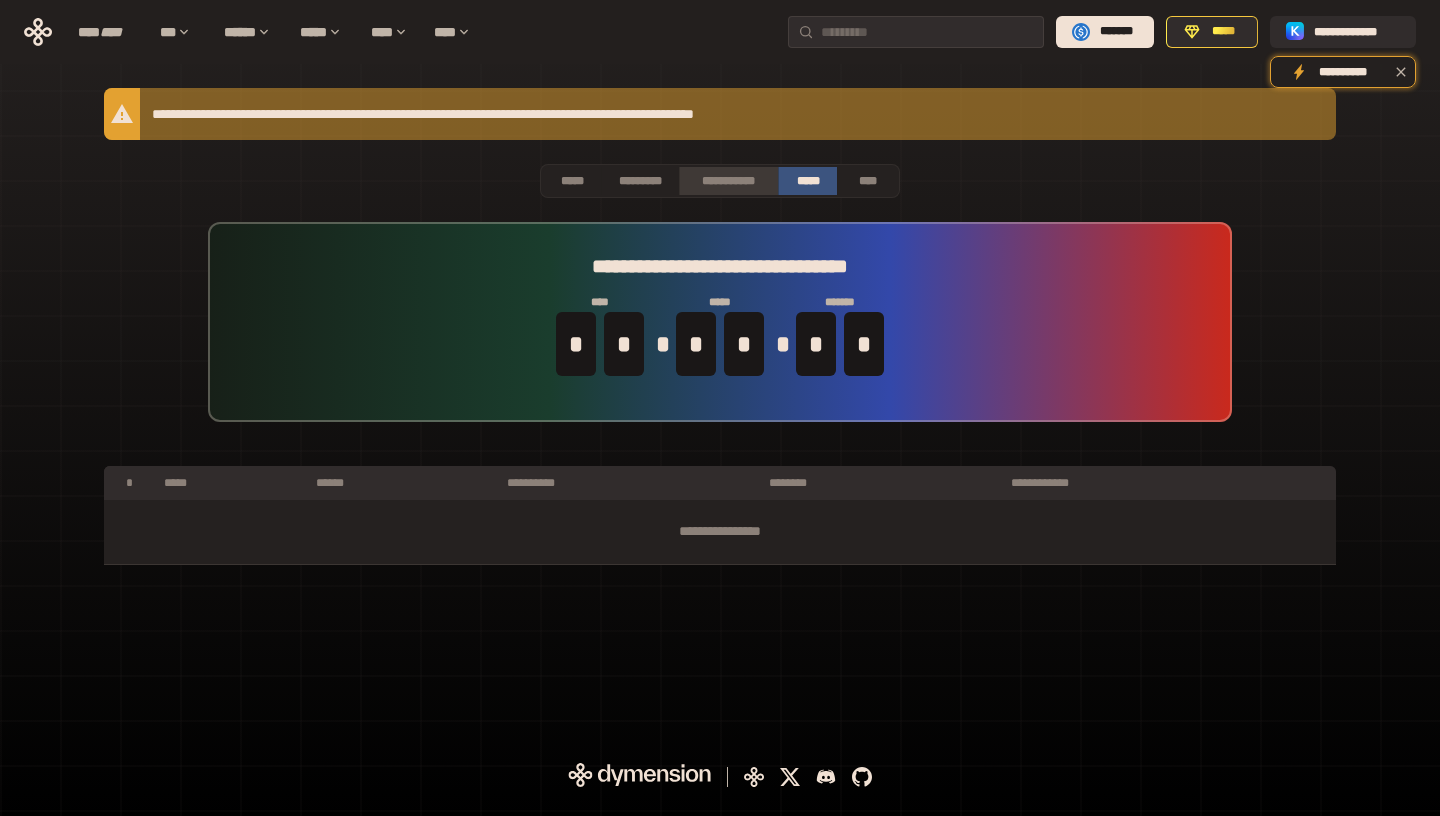 click on "**********" at bounding box center (728, 181) 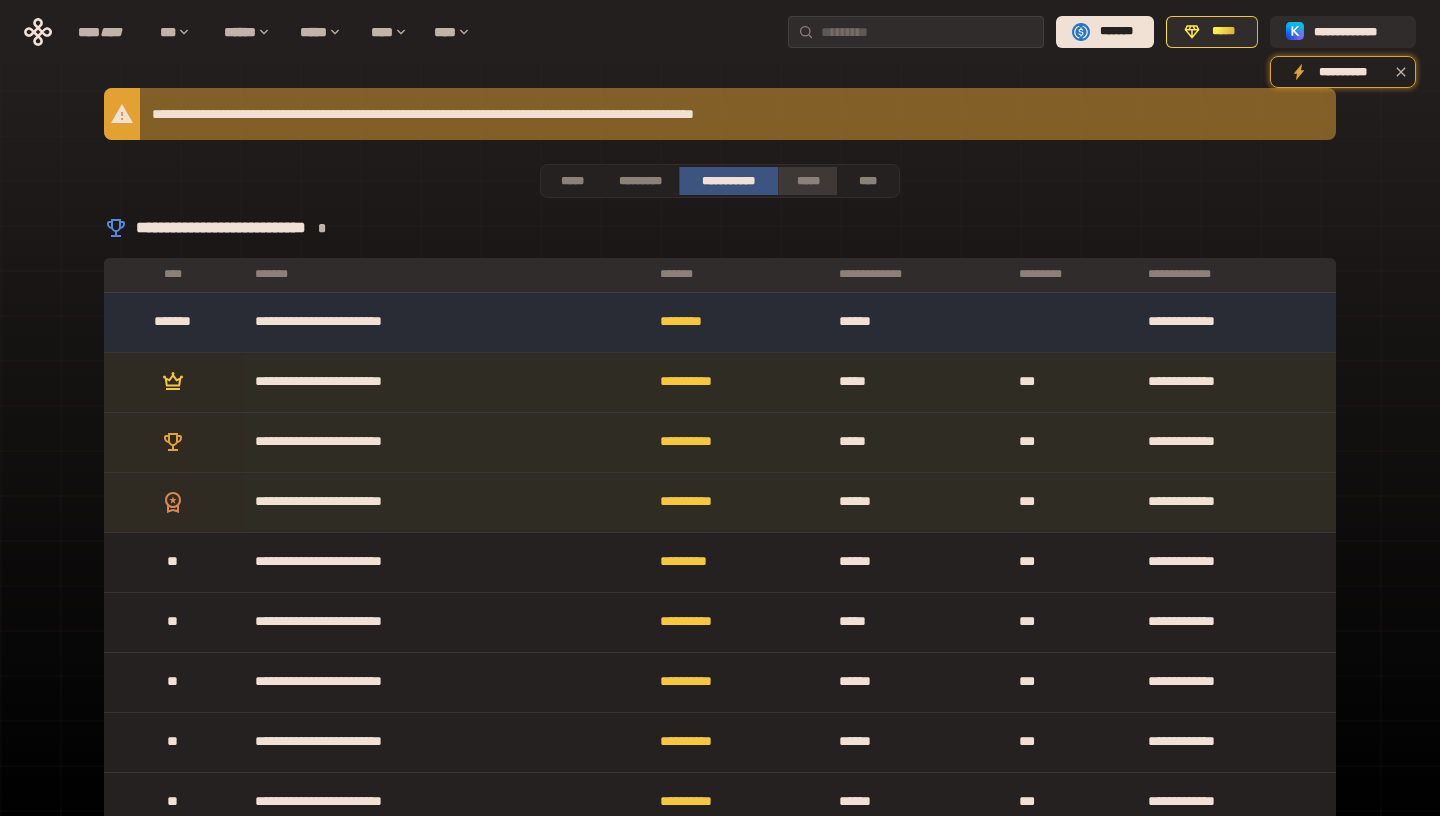 click on "*****" at bounding box center (807, 181) 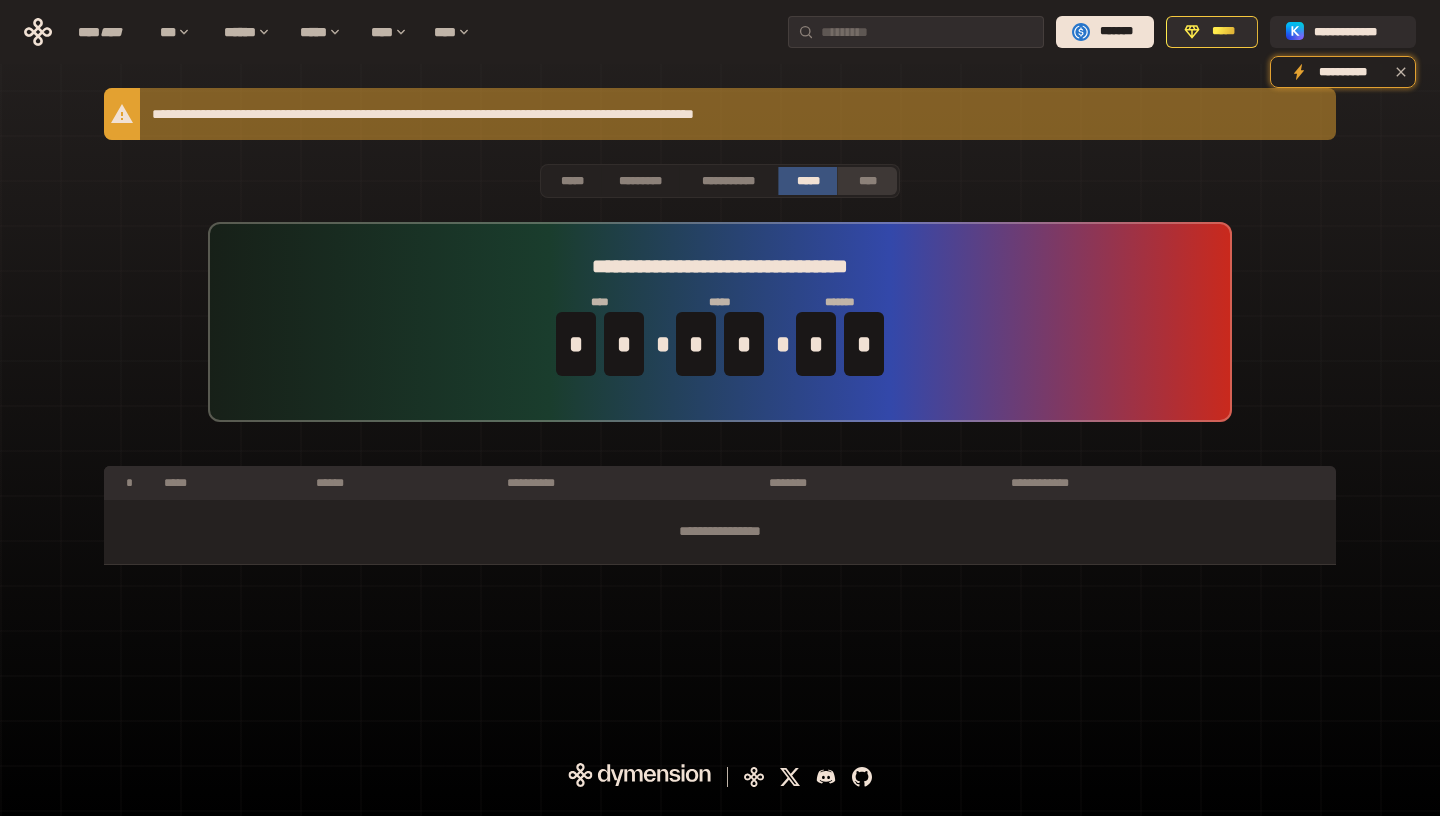 click on "****" at bounding box center (866, 181) 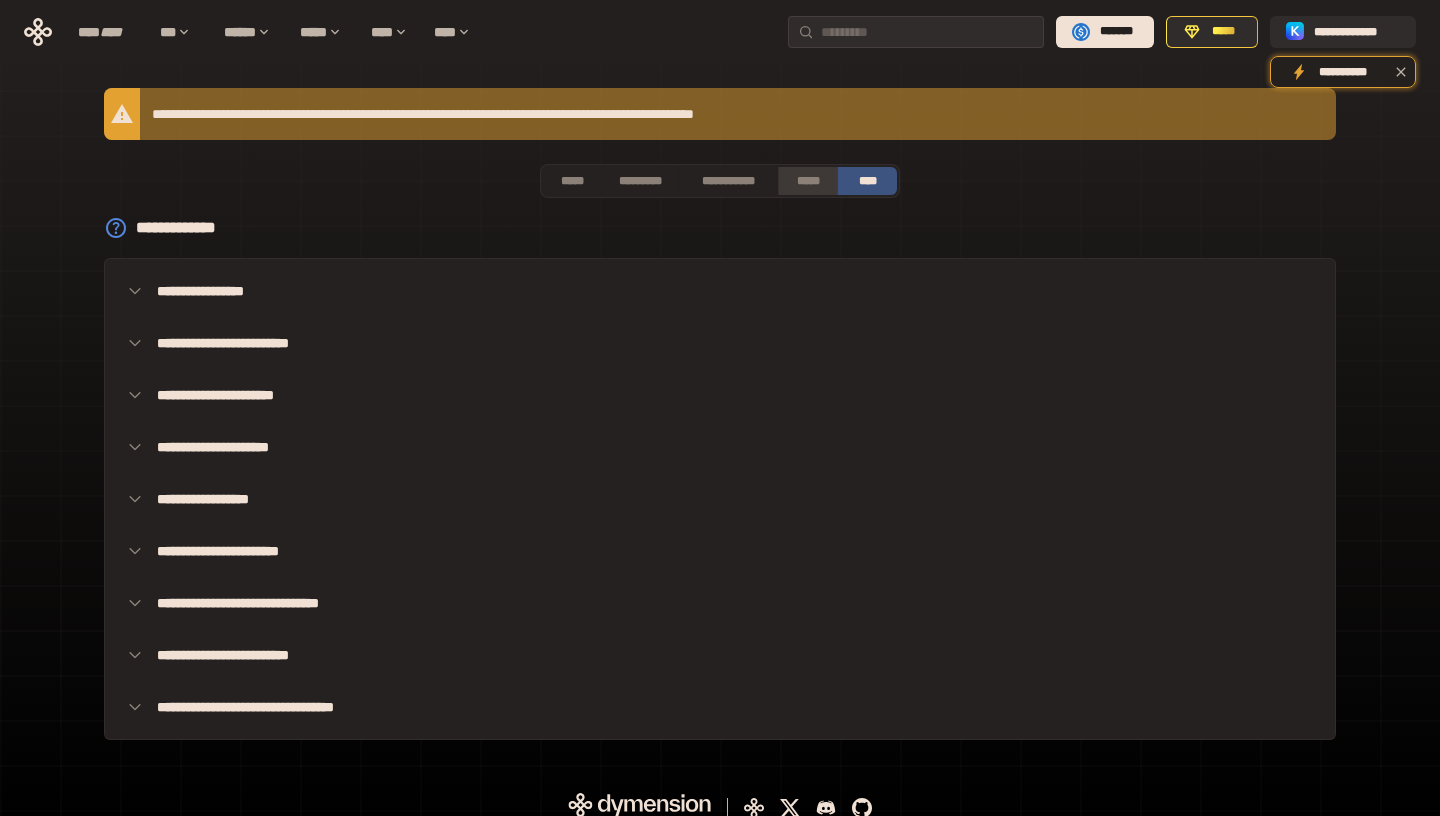 click on "*****" at bounding box center [807, 181] 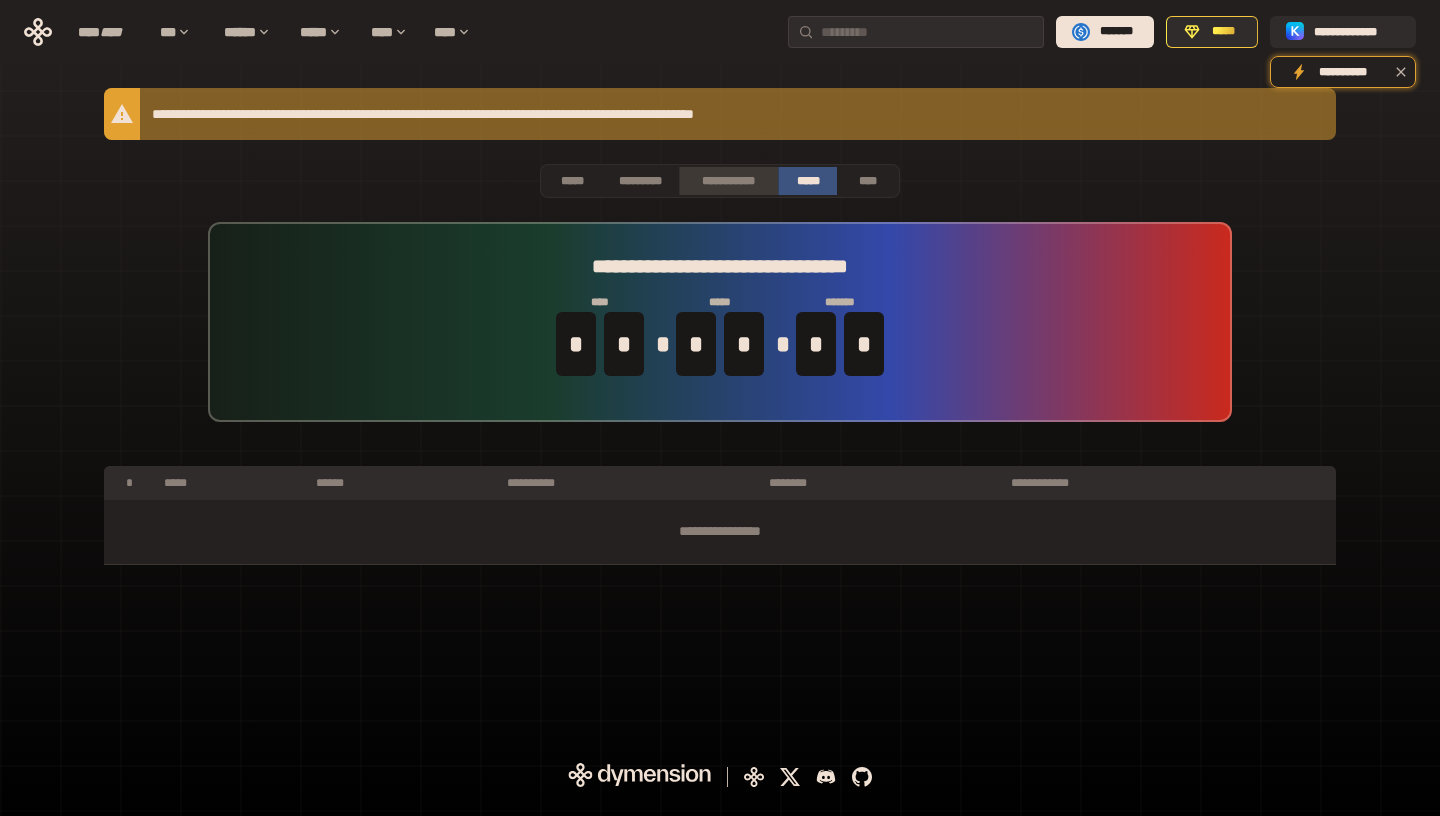 click on "**********" at bounding box center (728, 181) 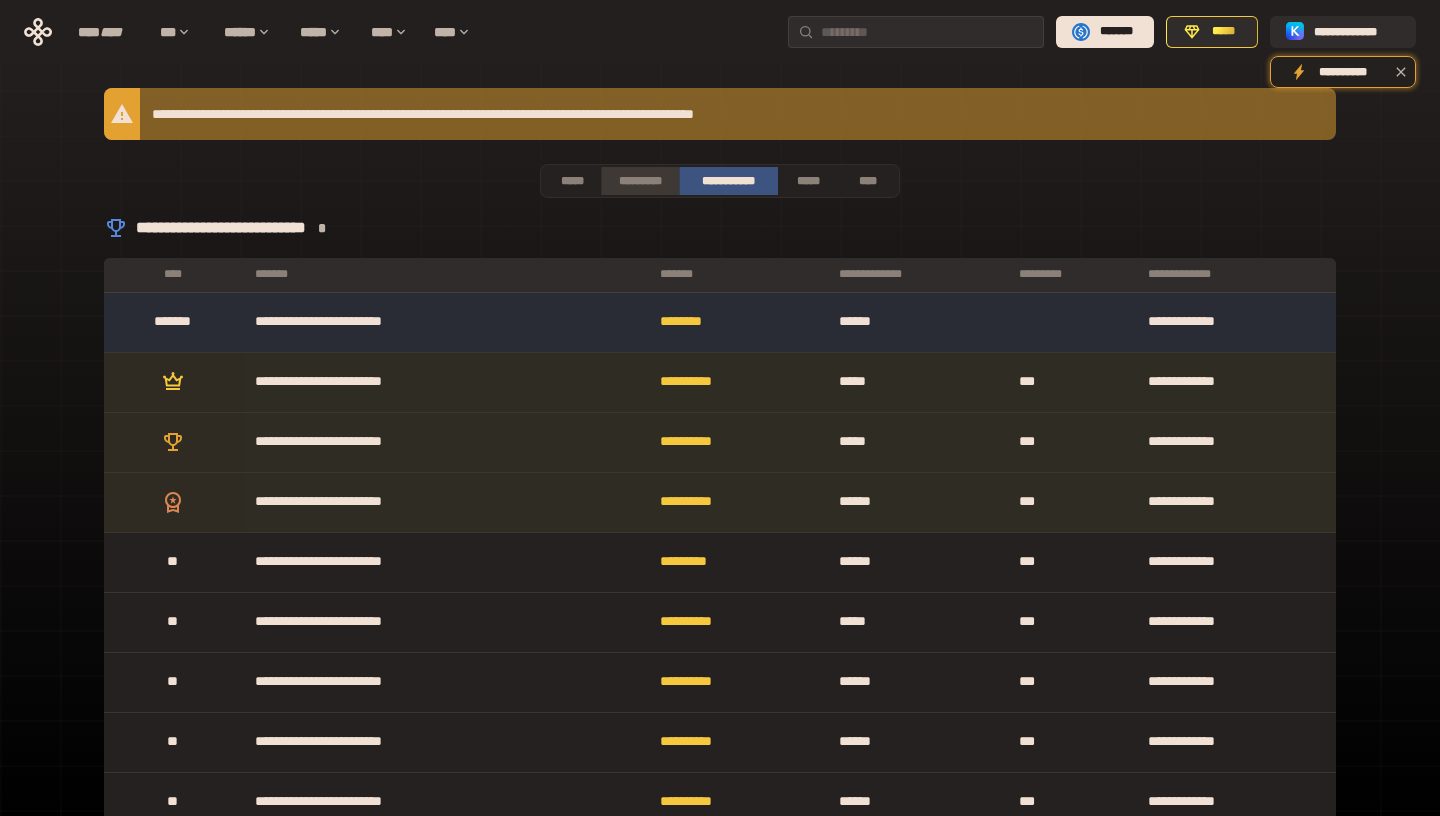 click on "*********" at bounding box center (639, 181) 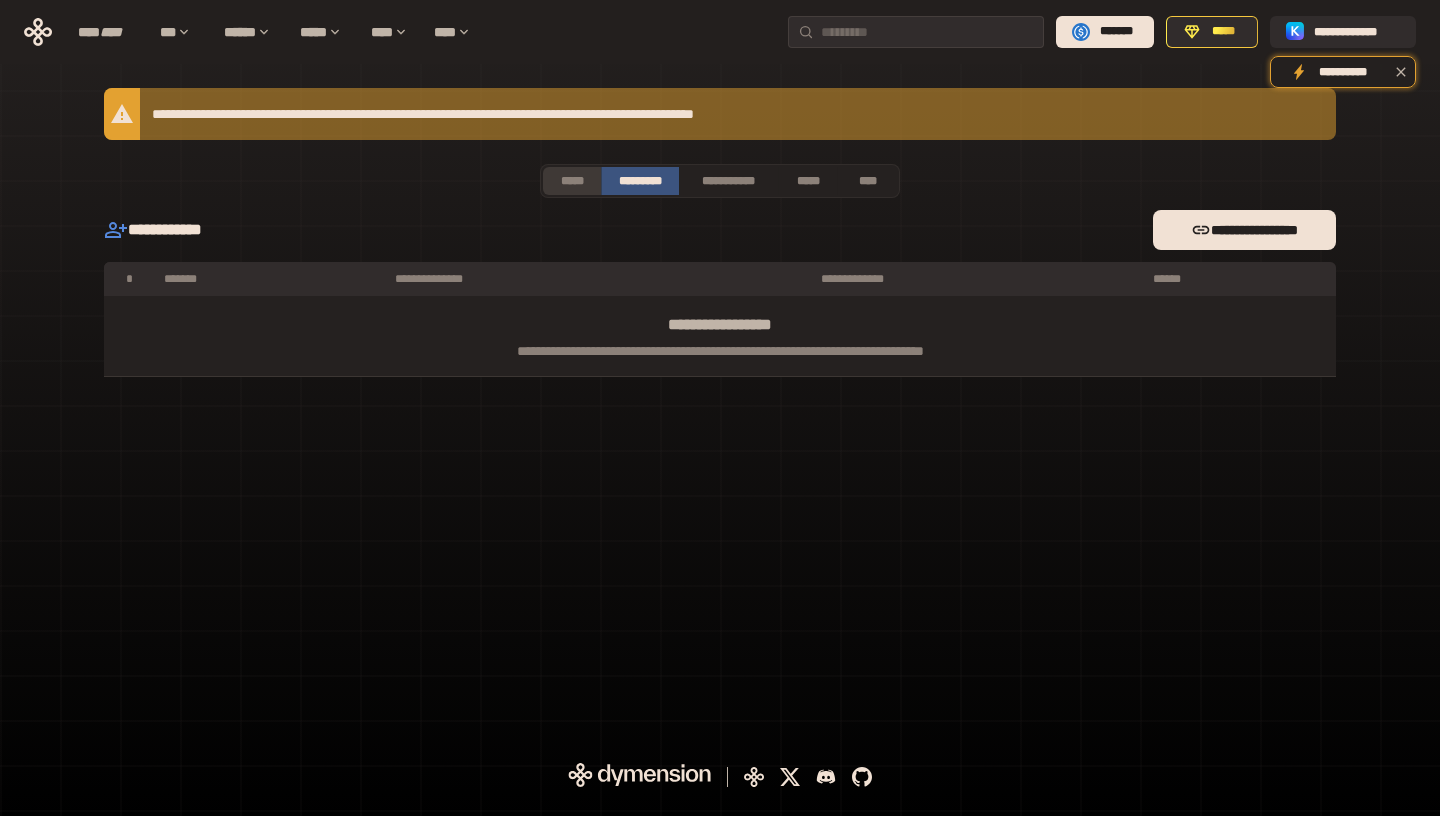 click on "*****" at bounding box center (572, 181) 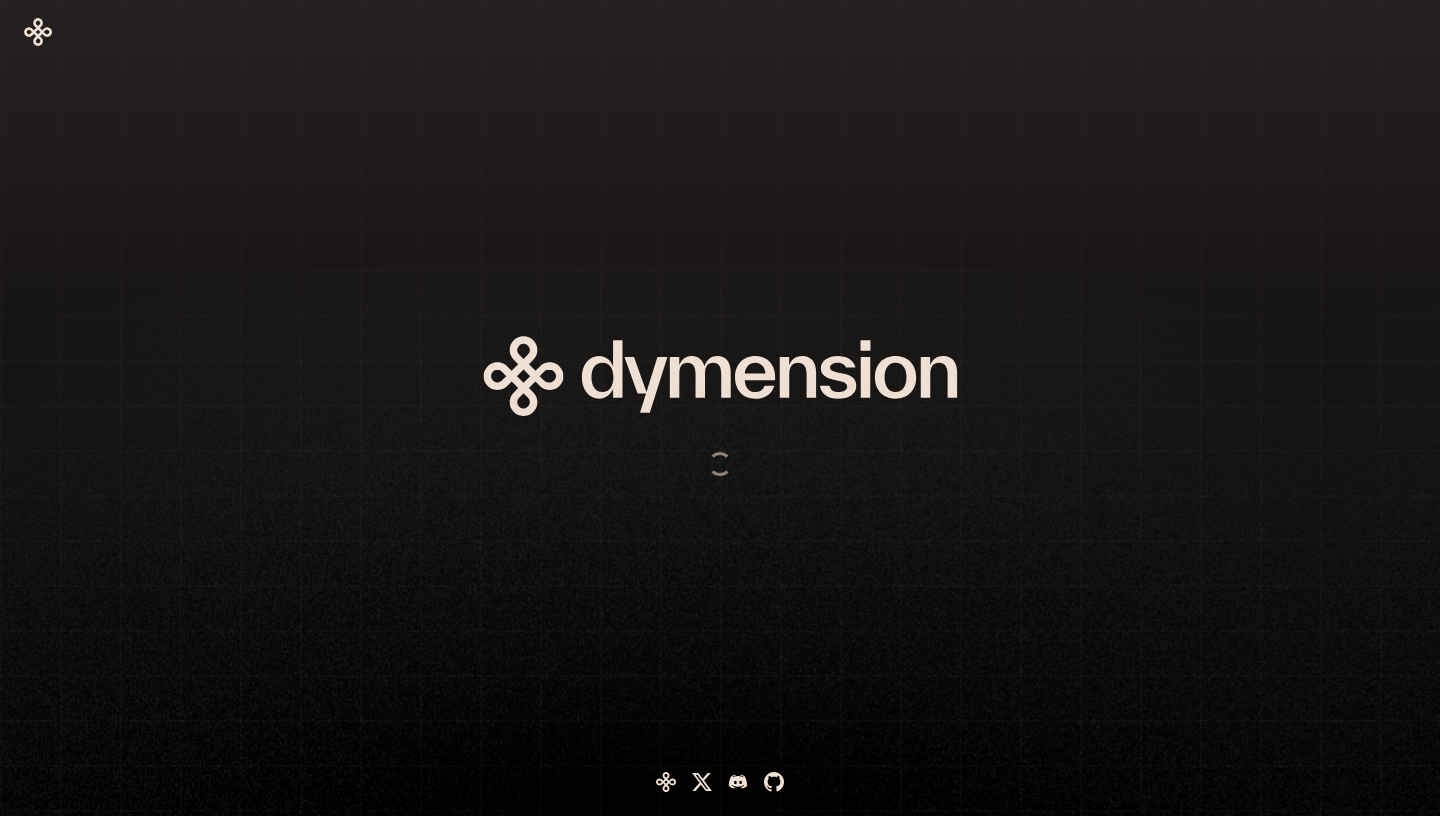 scroll, scrollTop: 0, scrollLeft: 0, axis: both 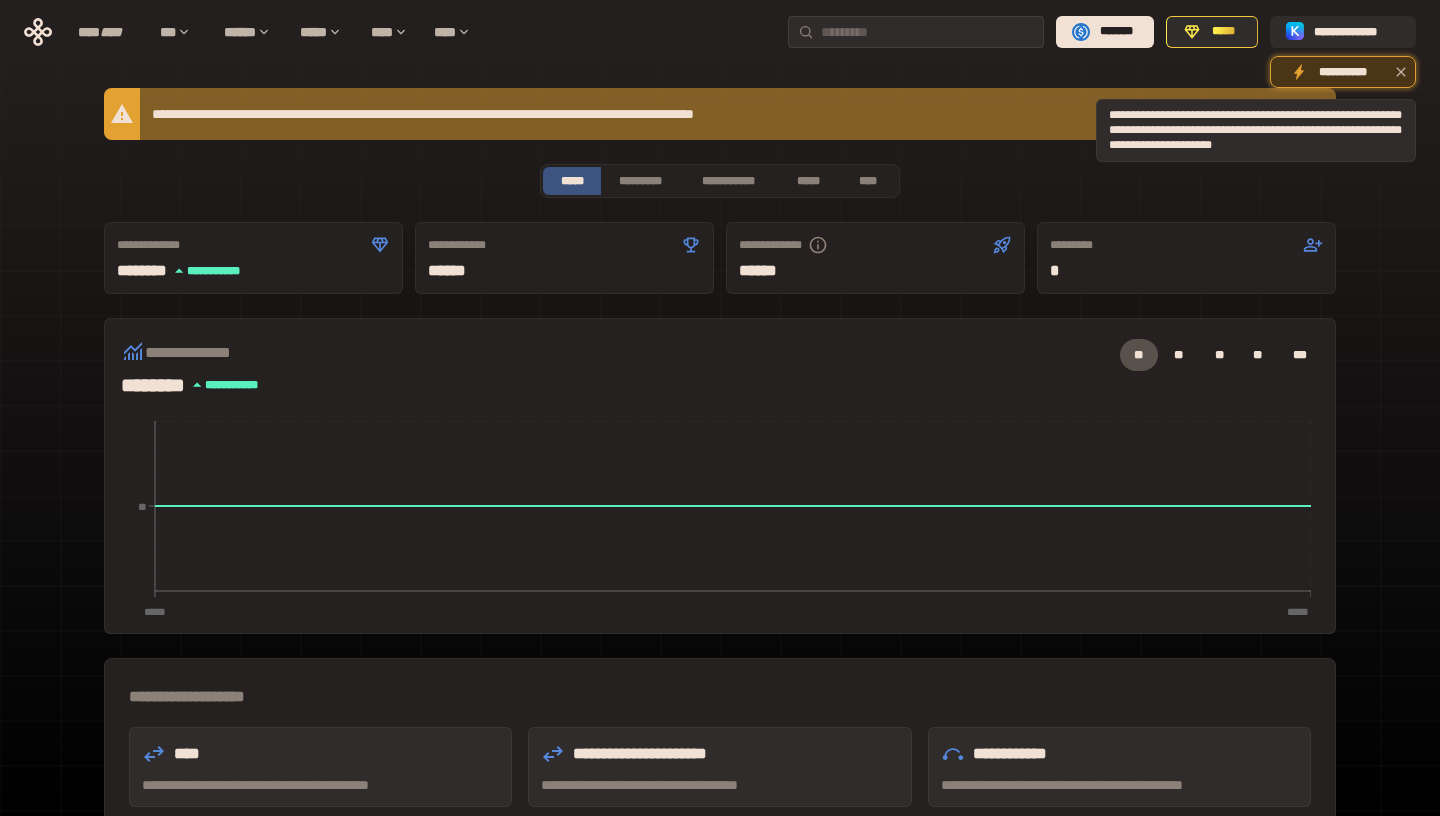 click on "**********" at bounding box center [1343, 72] 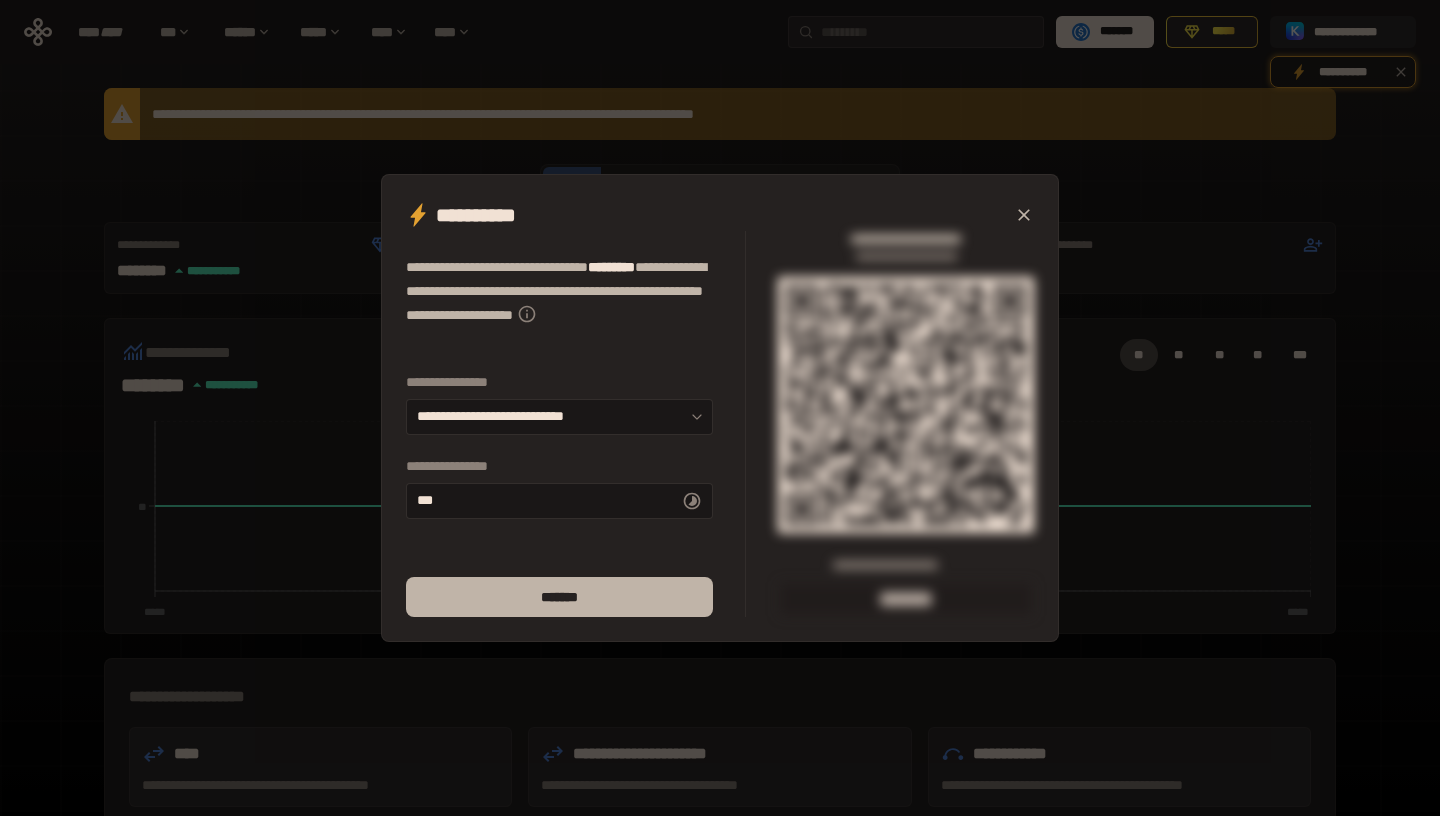 click on "*******" at bounding box center [559, 597] 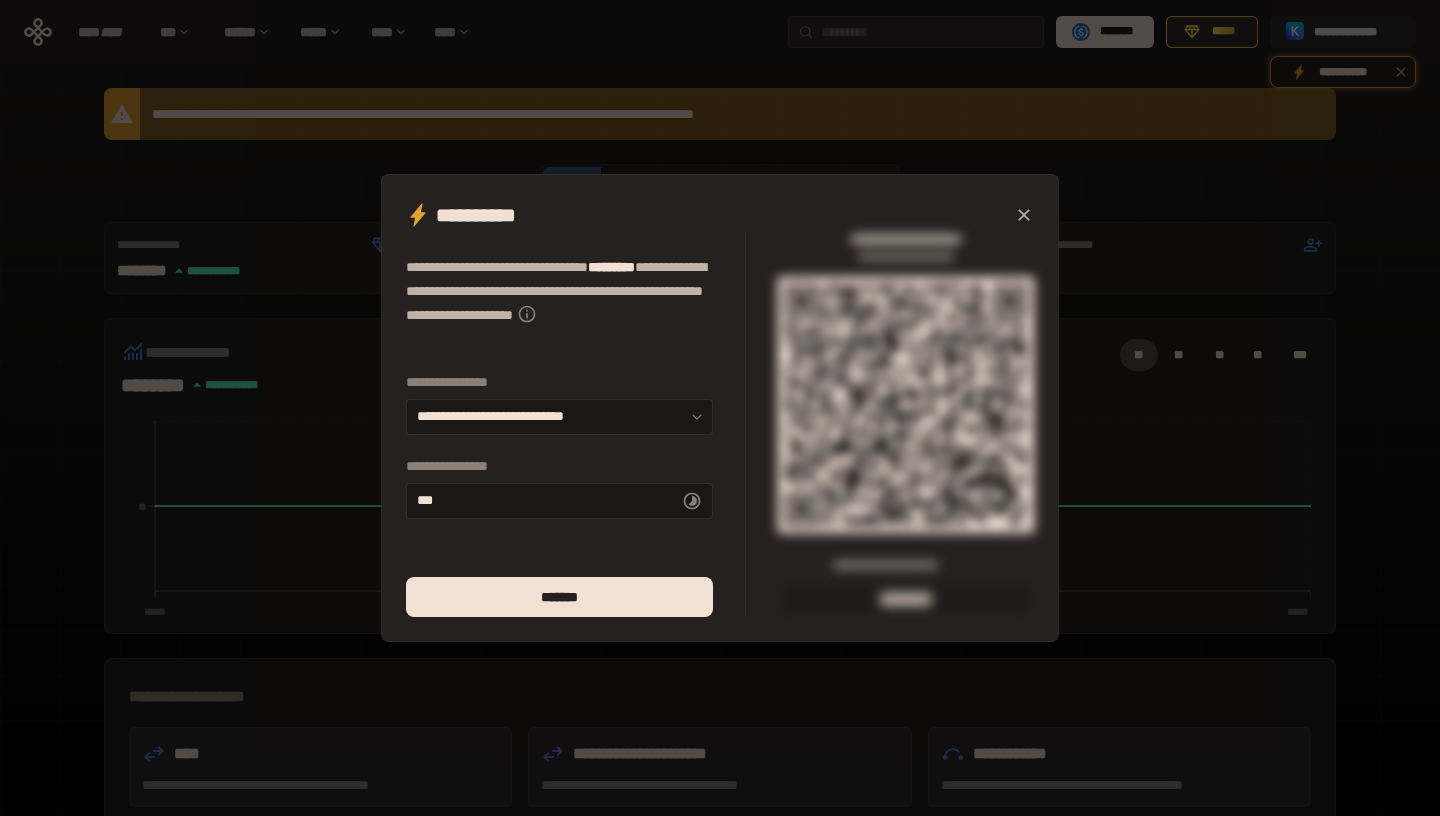 click 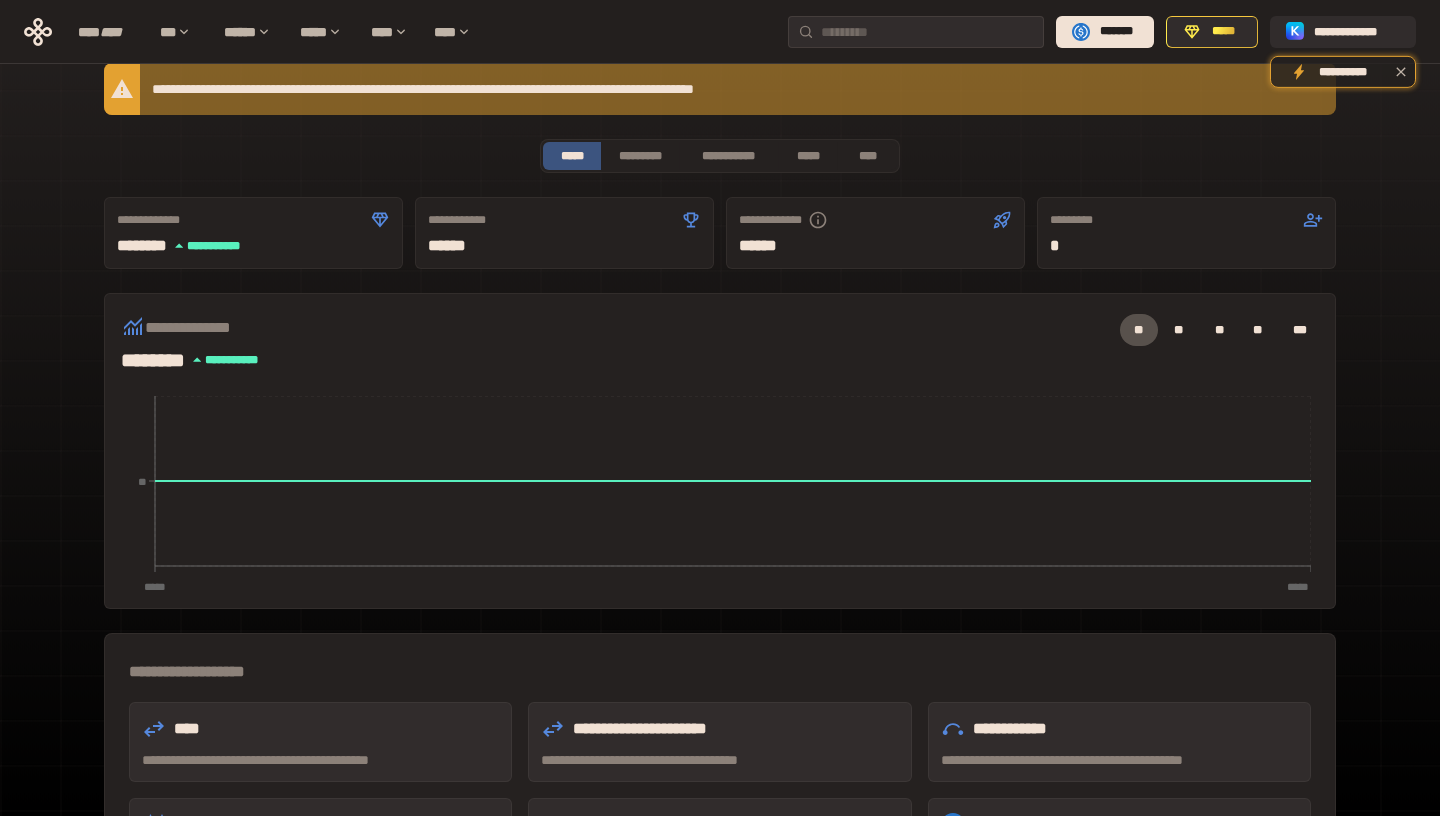 scroll, scrollTop: 3, scrollLeft: 0, axis: vertical 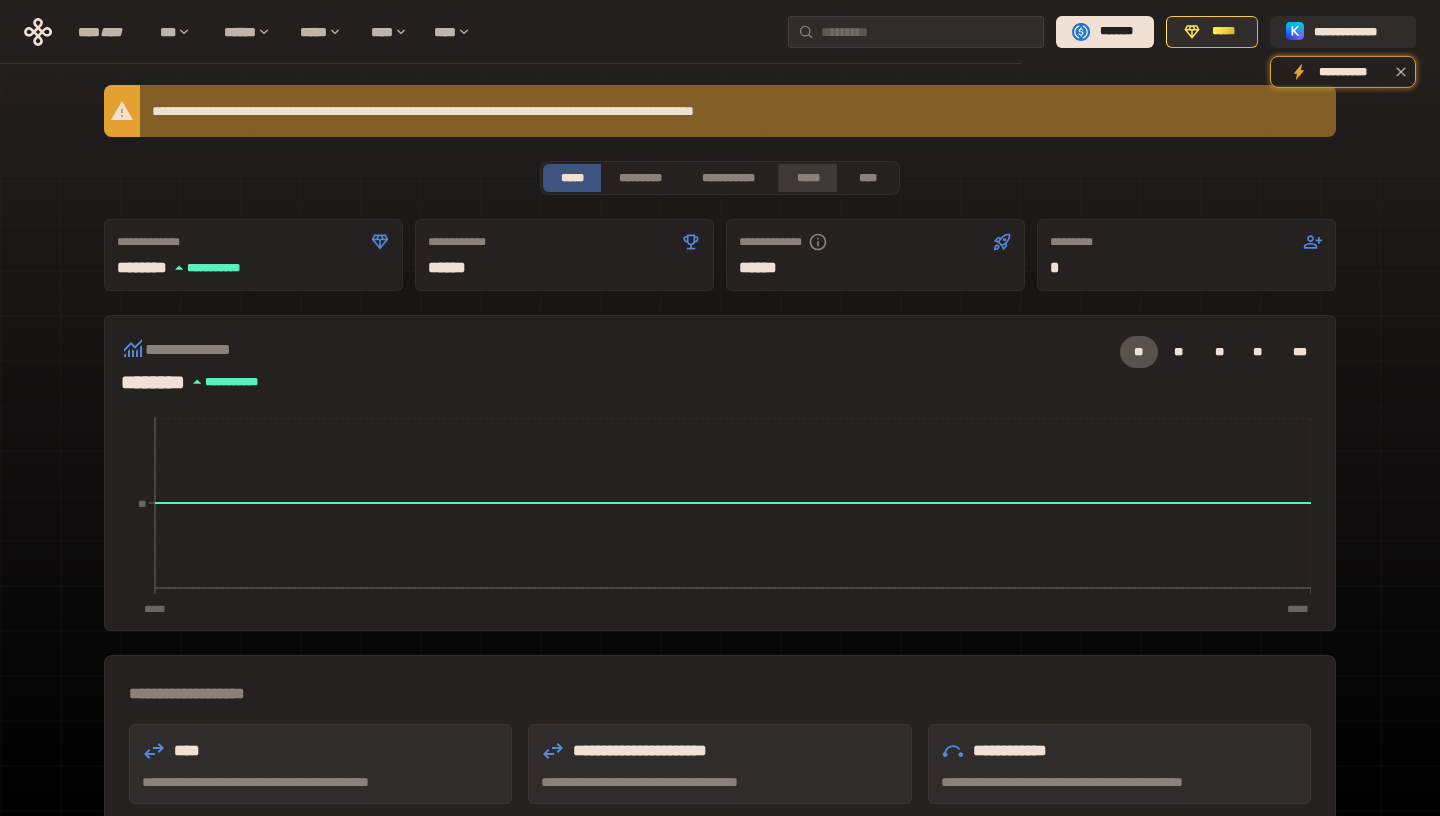 click on "*****" at bounding box center (807, 178) 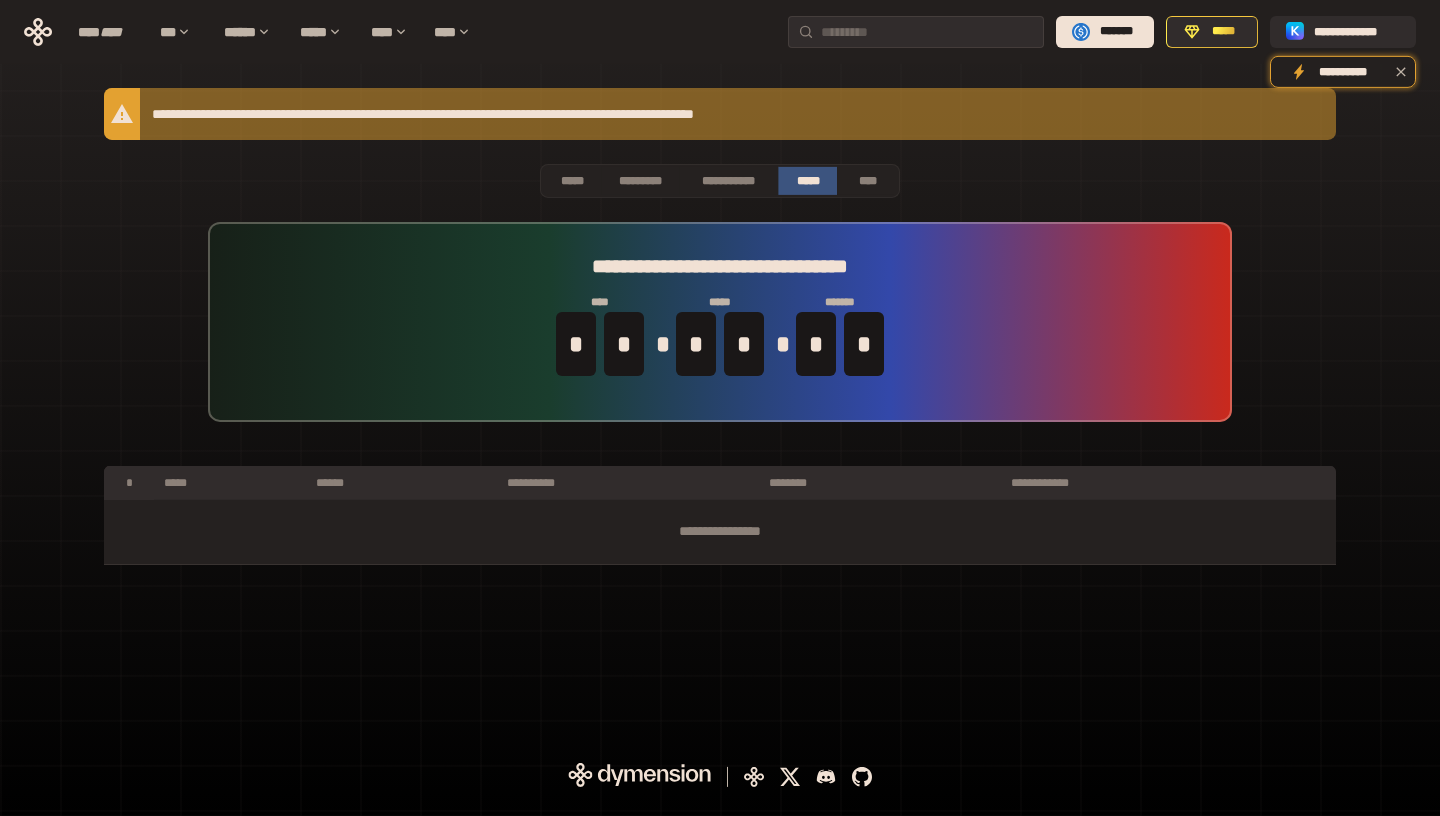 scroll, scrollTop: 0, scrollLeft: 0, axis: both 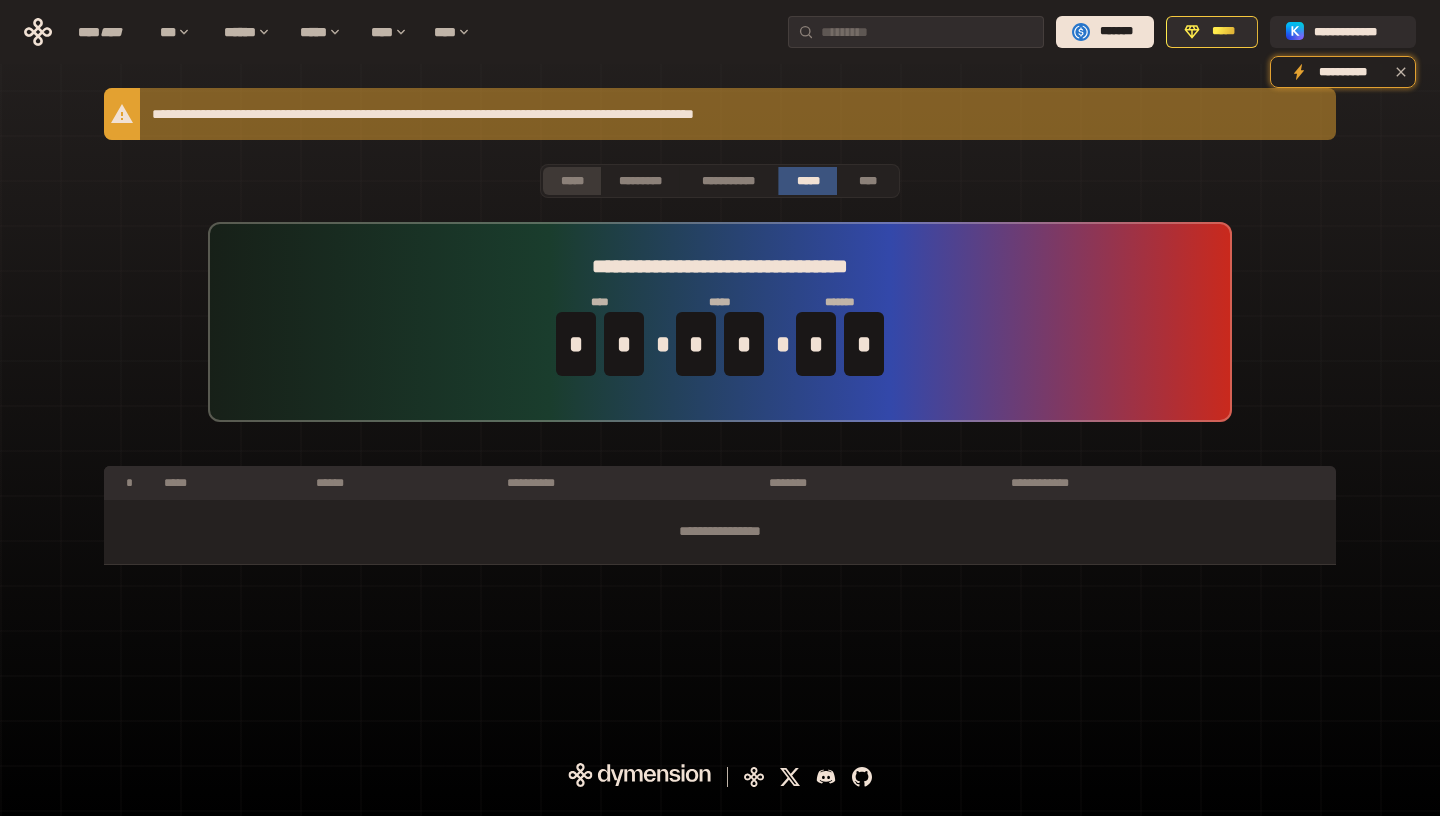 click on "*****" at bounding box center (572, 181) 